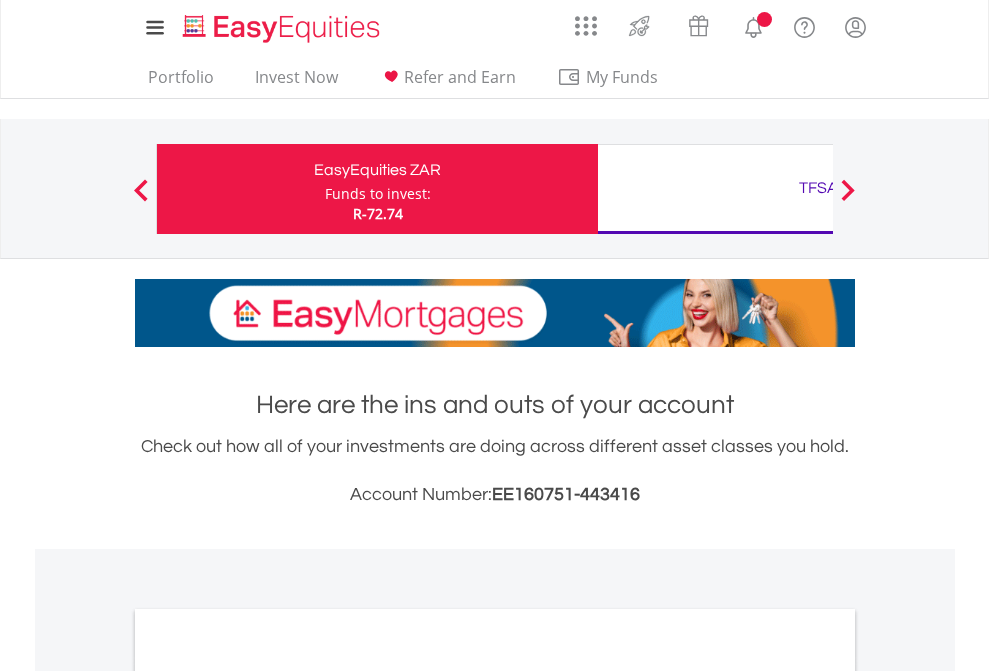 scroll, scrollTop: 0, scrollLeft: 0, axis: both 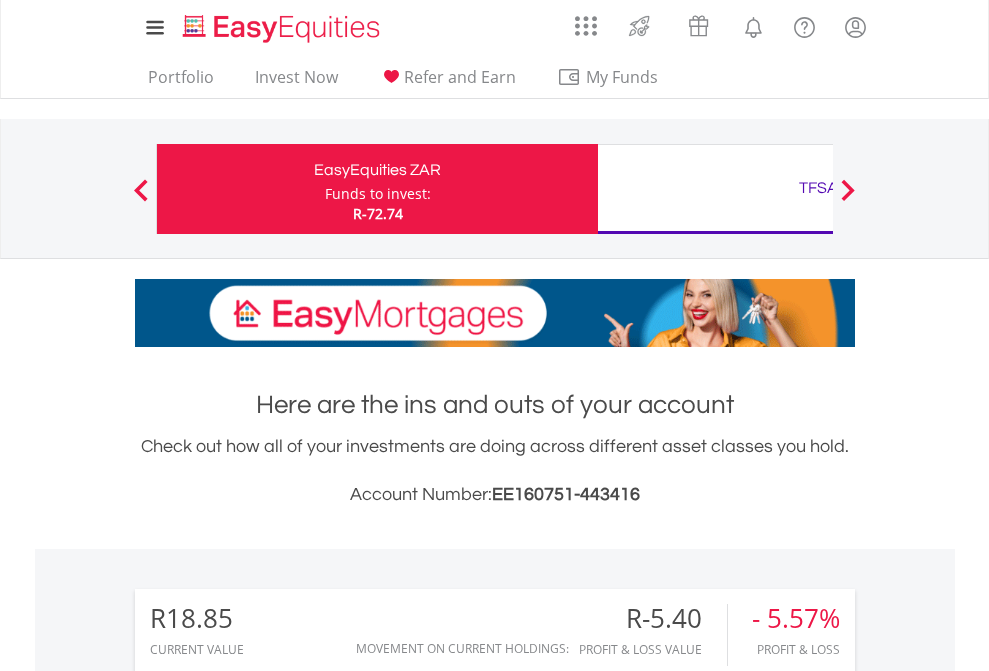 click on "Funds to invest:" at bounding box center (378, 194) 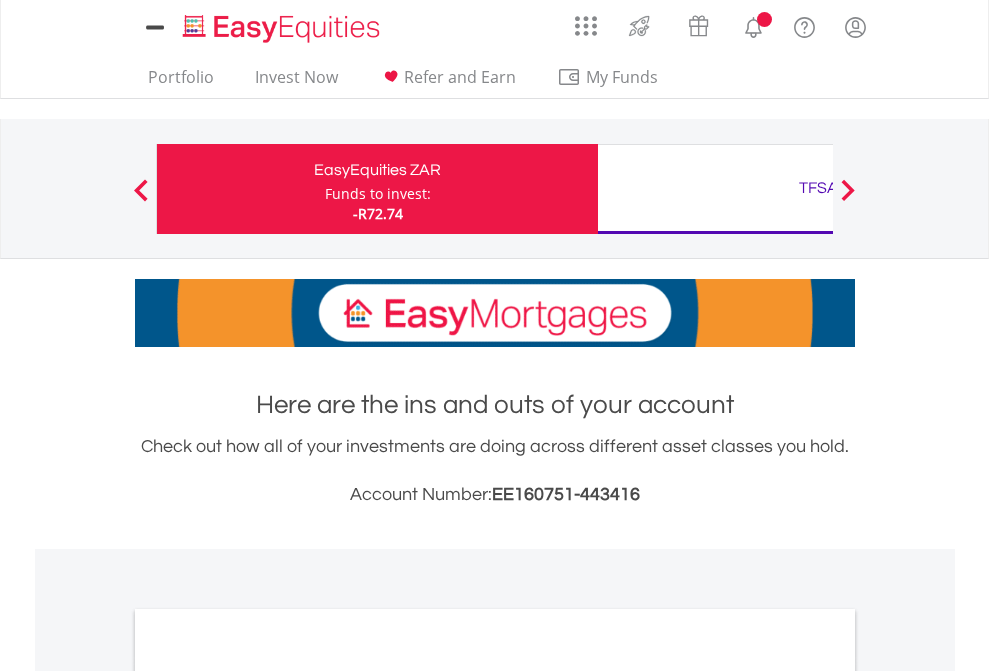 scroll, scrollTop: 0, scrollLeft: 0, axis: both 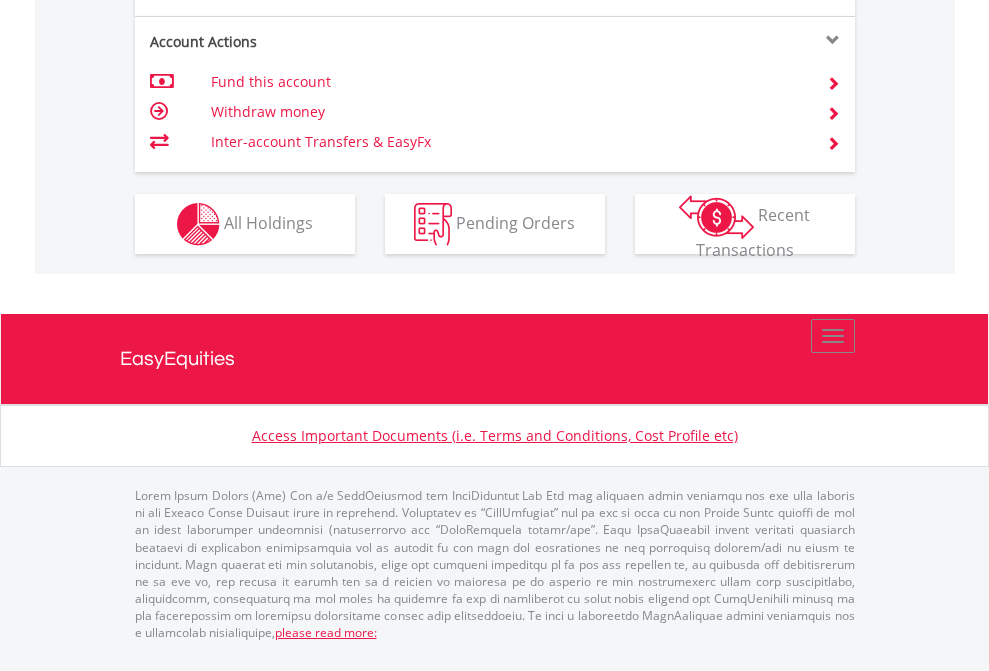 click on "Investment types" at bounding box center [706, -337] 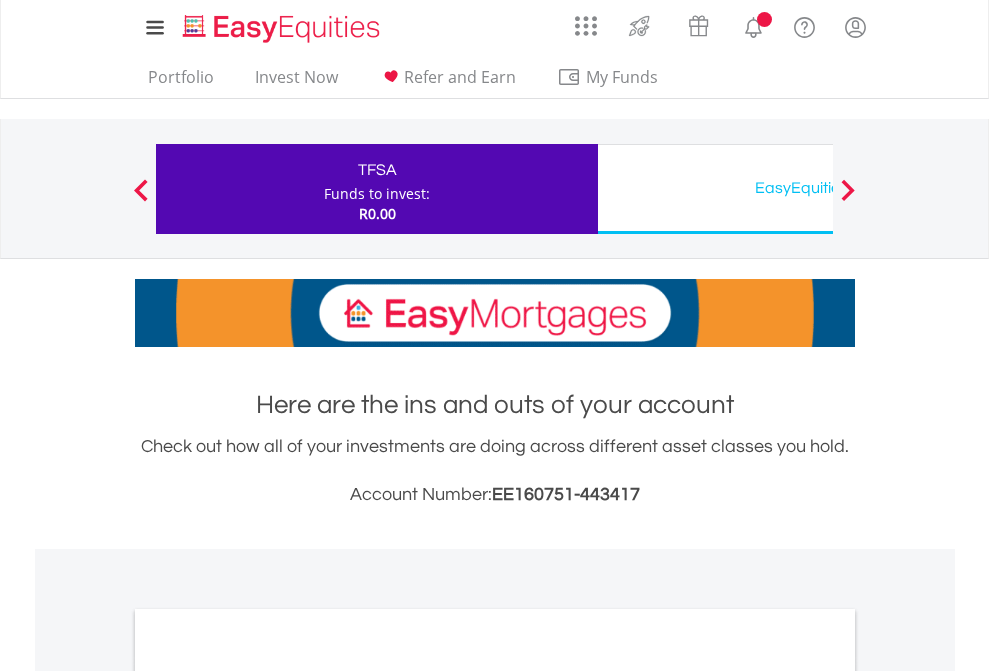 scroll, scrollTop: 0, scrollLeft: 0, axis: both 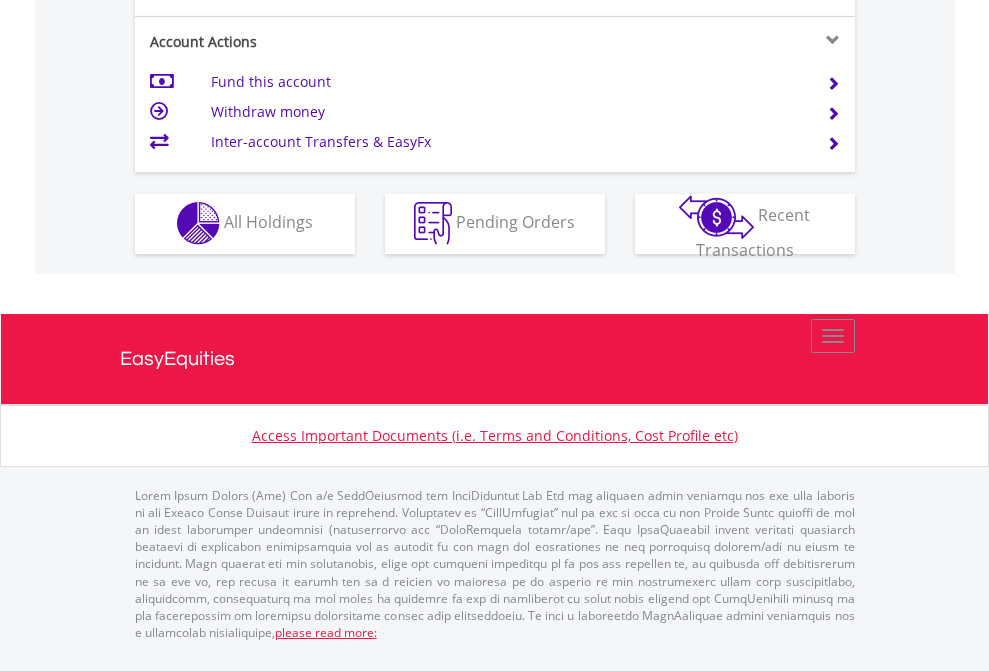 click on "Investment types" at bounding box center (706, -353) 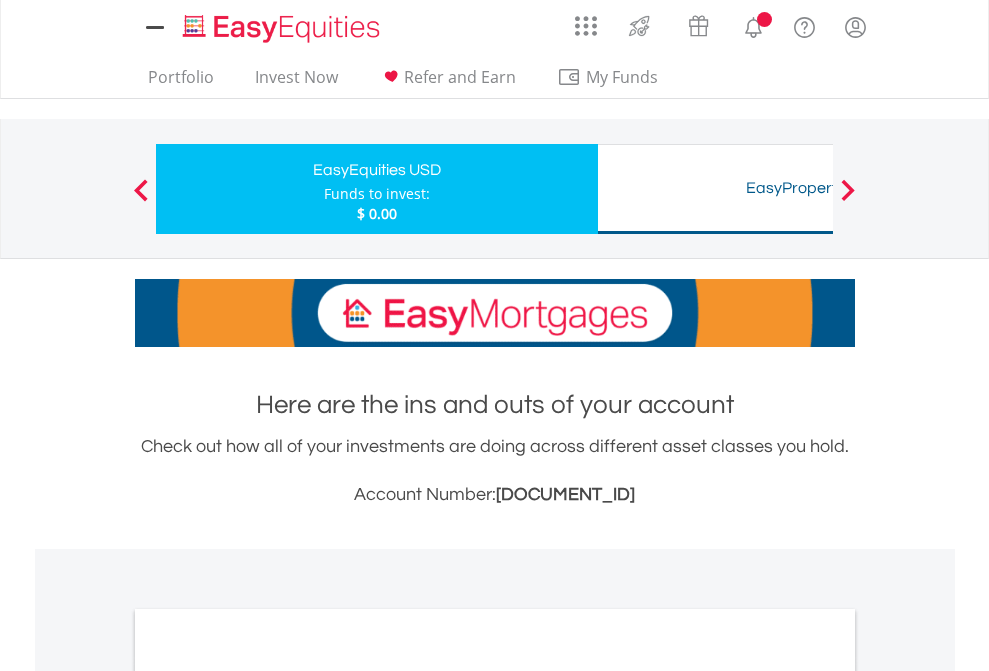 scroll, scrollTop: 0, scrollLeft: 0, axis: both 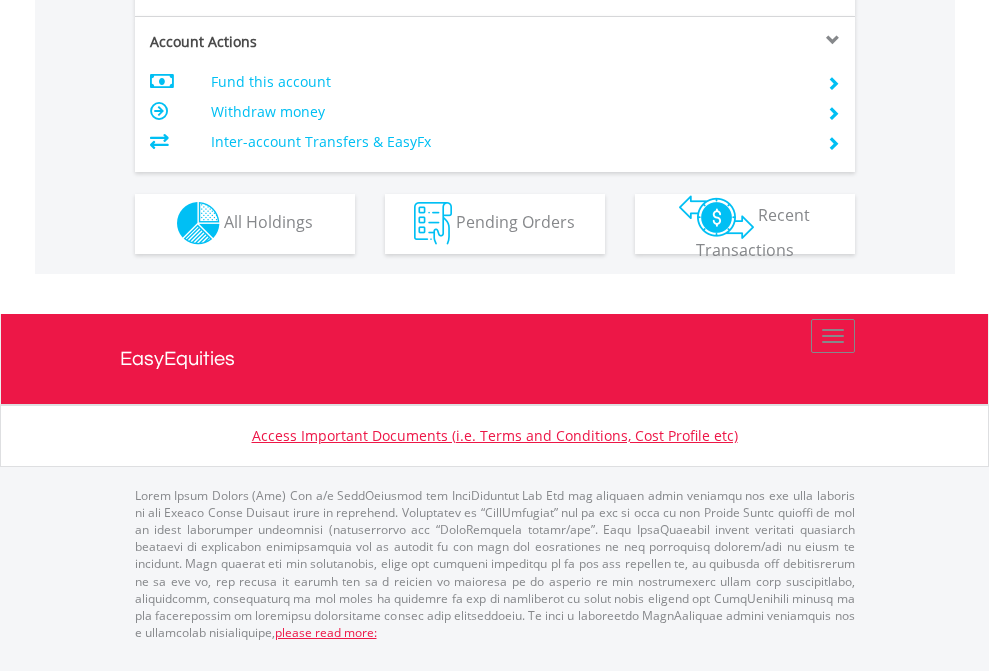 click on "Investment types" at bounding box center (706, -353) 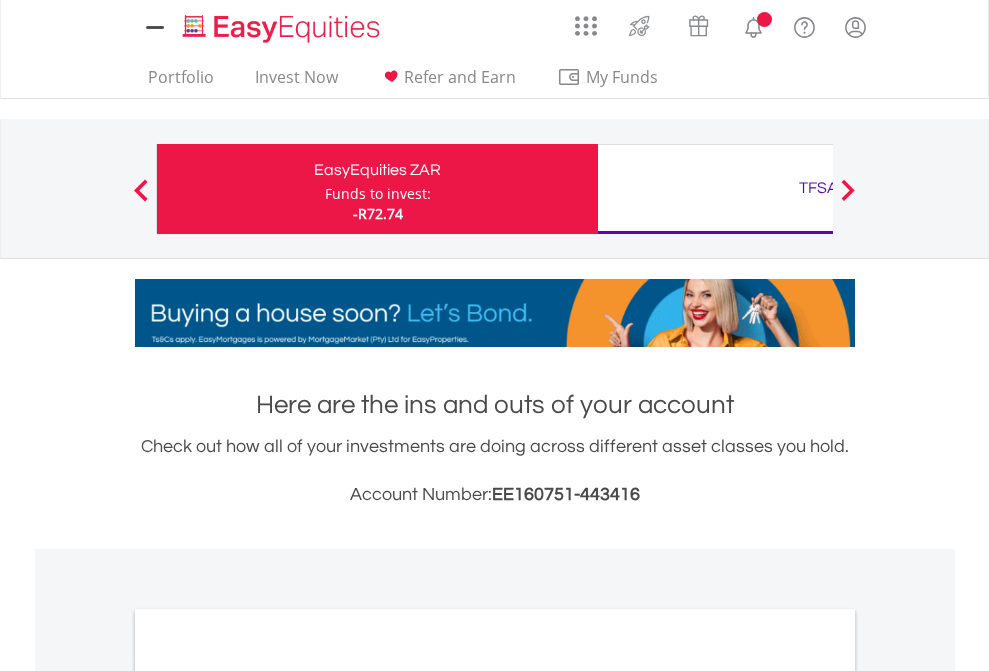 scroll, scrollTop: 0, scrollLeft: 0, axis: both 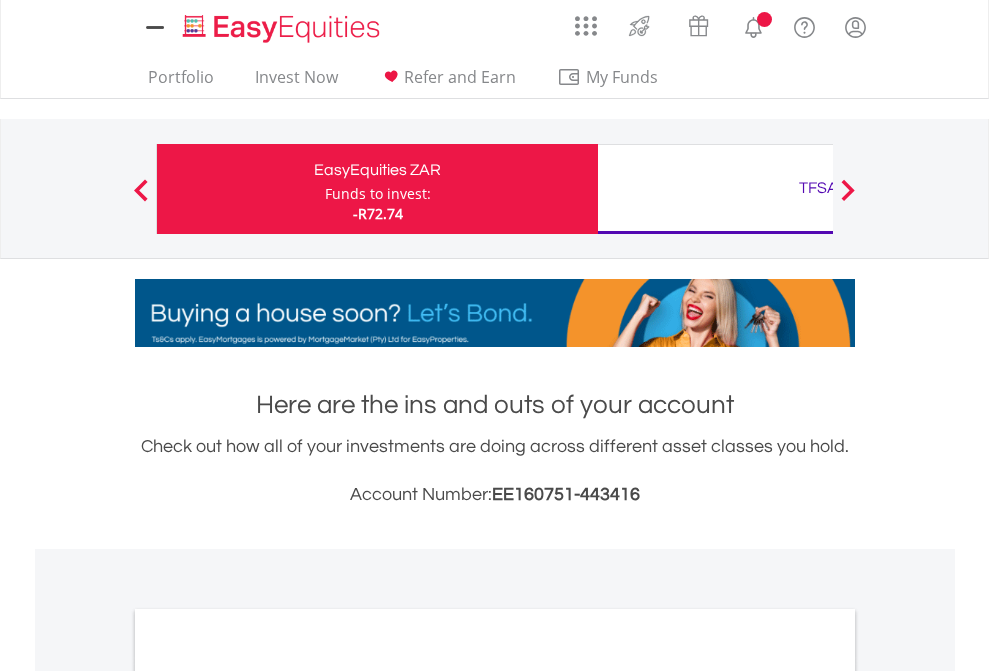 click on "All Holdings" at bounding box center [268, 1096] 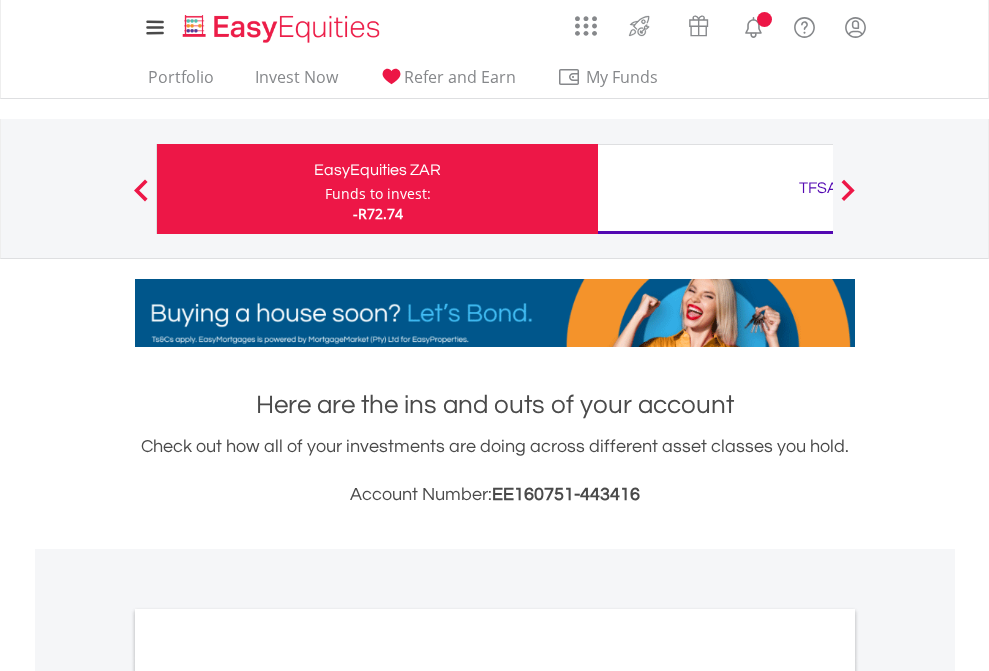 scroll, scrollTop: 1202, scrollLeft: 0, axis: vertical 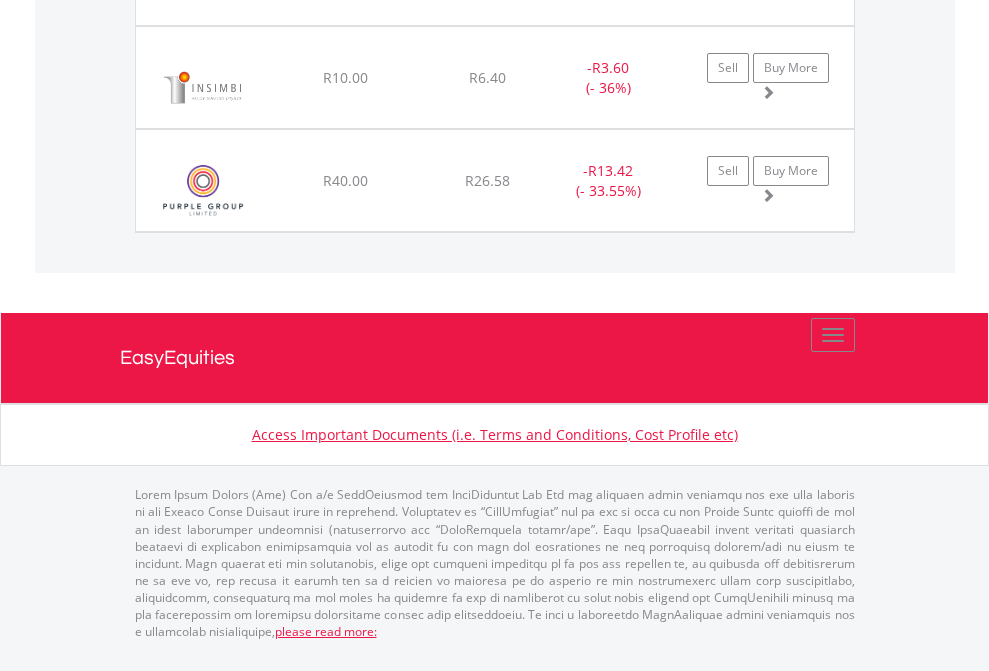 click on "TFSA" at bounding box center [818, -1648] 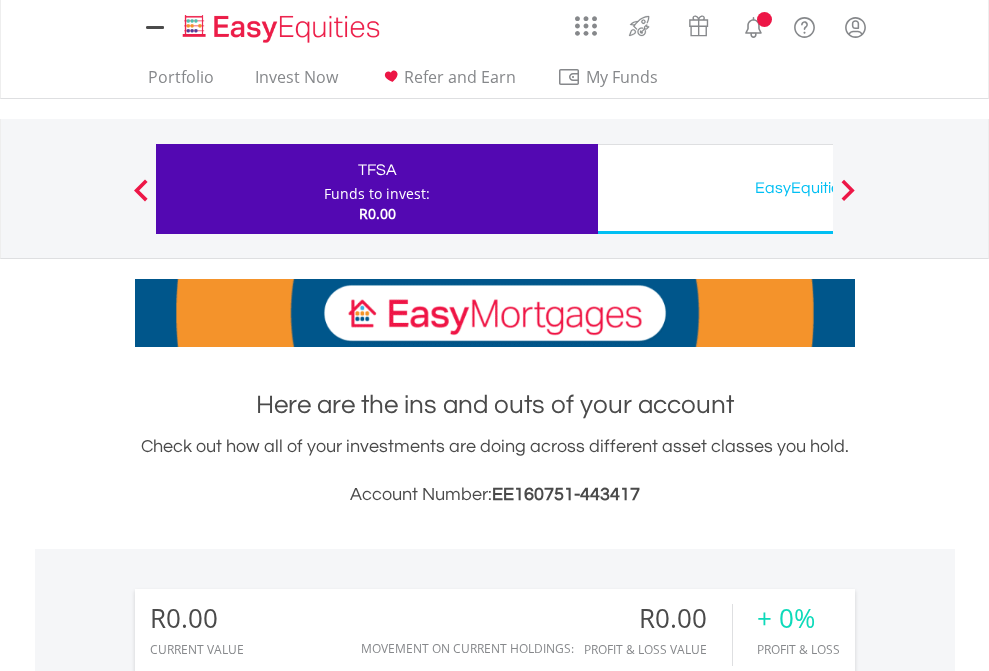 scroll, scrollTop: 0, scrollLeft: 0, axis: both 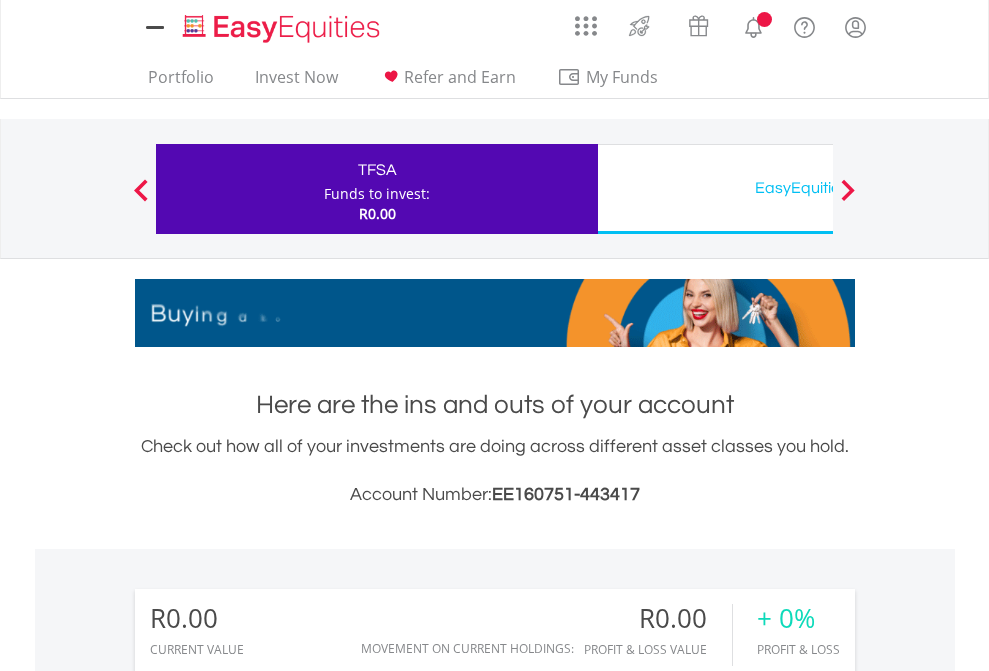 click on "All Holdings" at bounding box center [268, 1442] 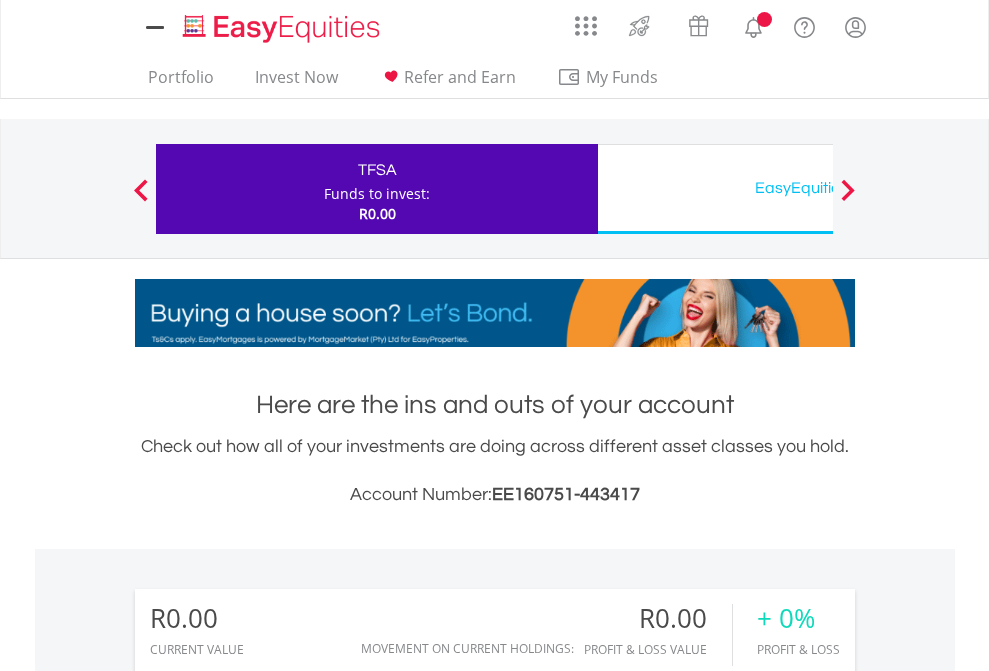 scroll, scrollTop: 999808, scrollLeft: 999687, axis: both 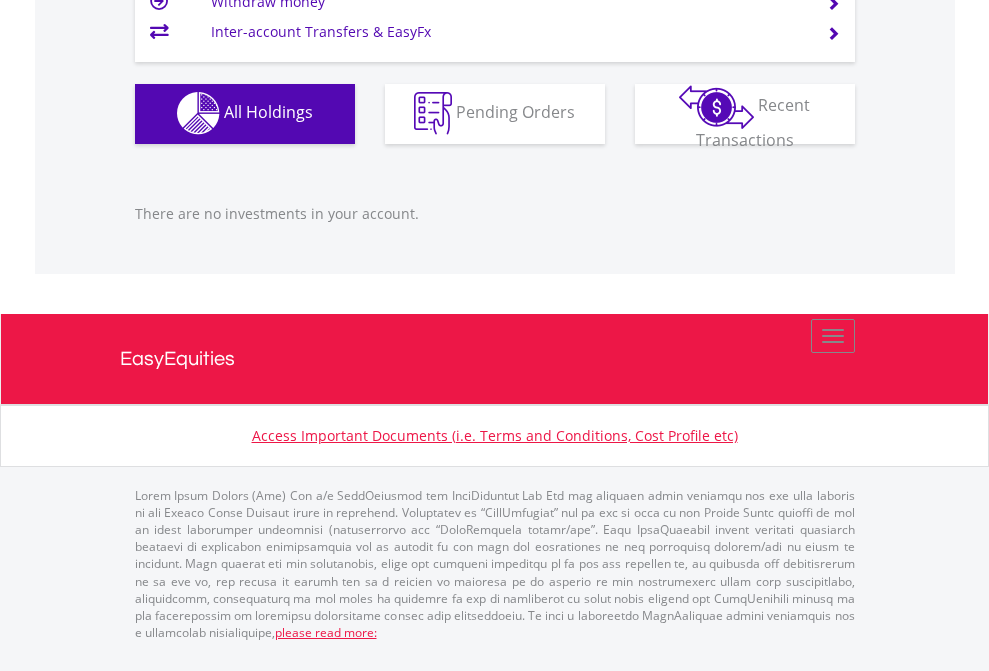 click on "EasyEquities USD" at bounding box center (818, -1142) 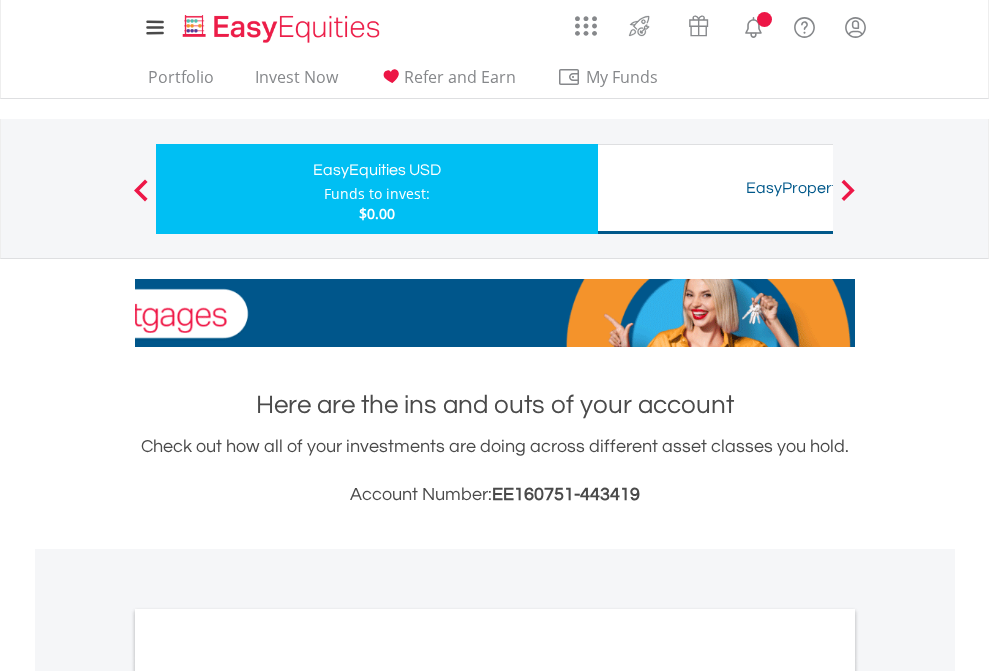 scroll, scrollTop: 0, scrollLeft: 0, axis: both 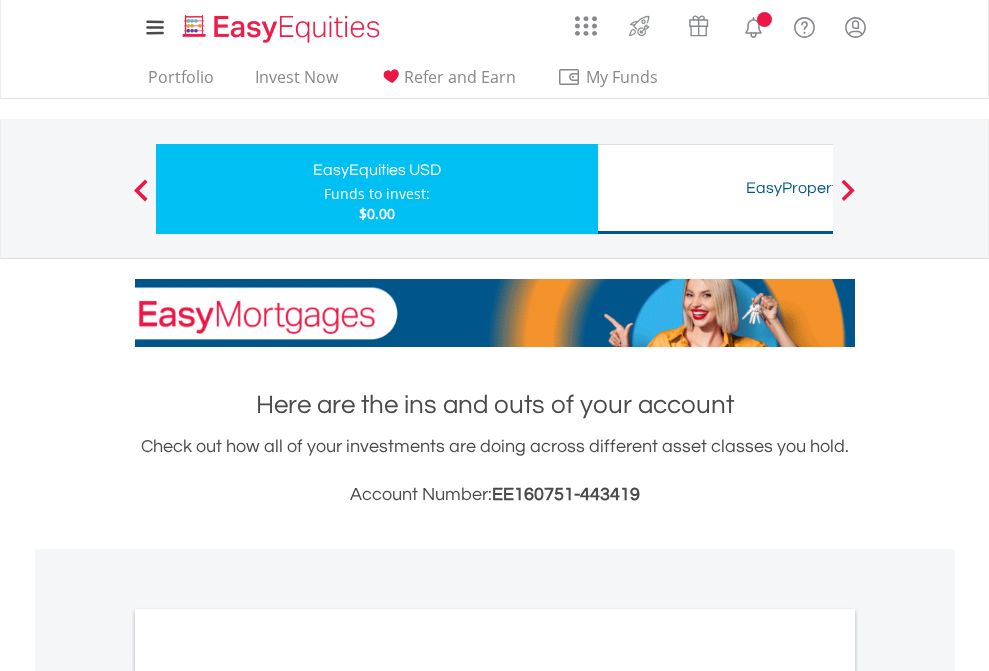 click on "All Holdings" at bounding box center (268, 1096) 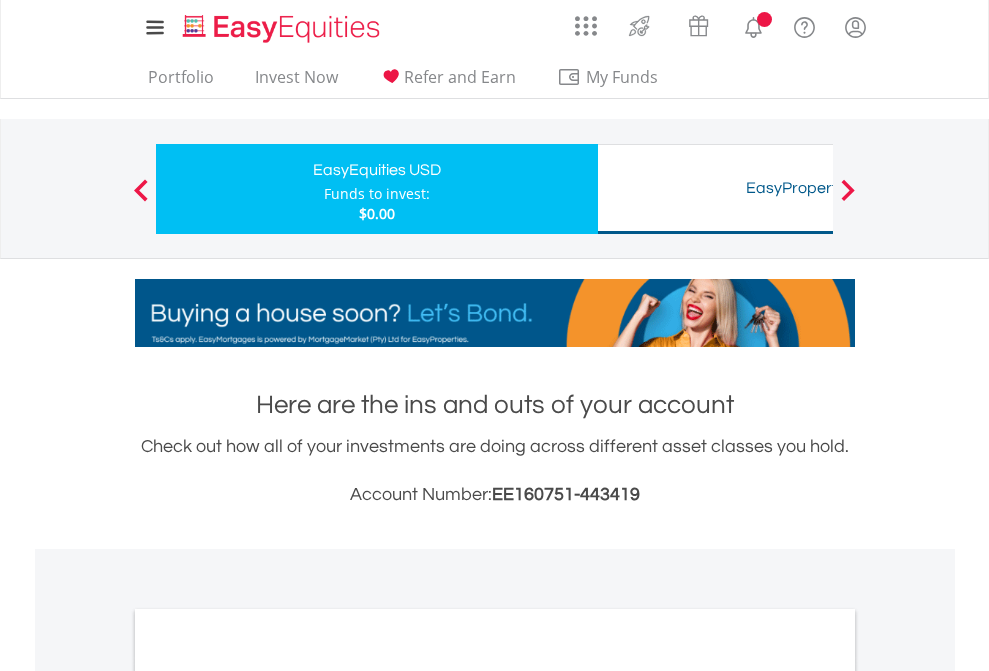 scroll, scrollTop: 1202, scrollLeft: 0, axis: vertical 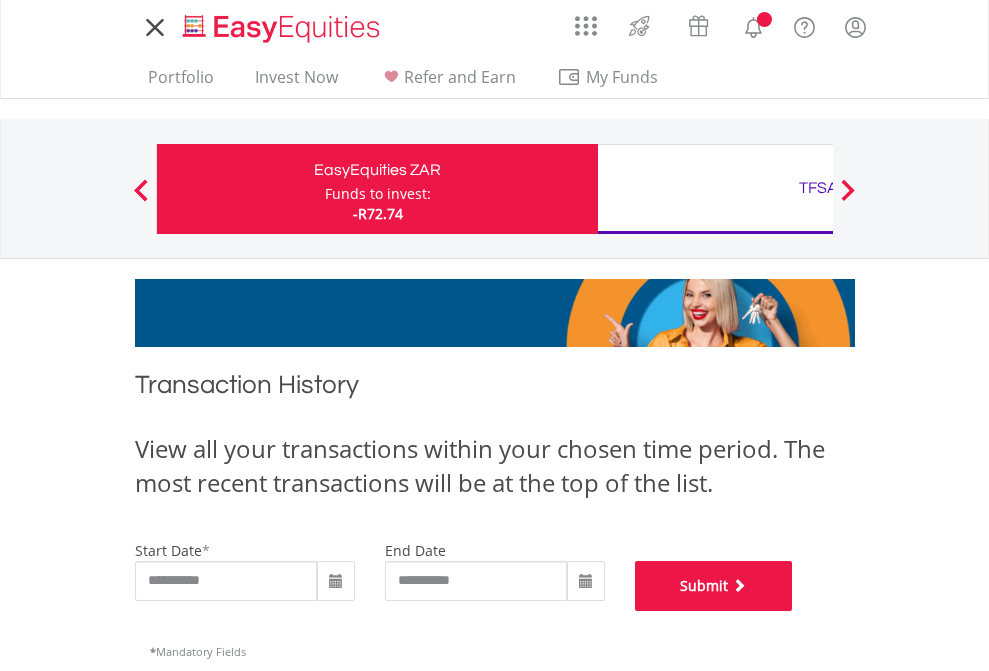 click on "Submit" at bounding box center [714, 586] 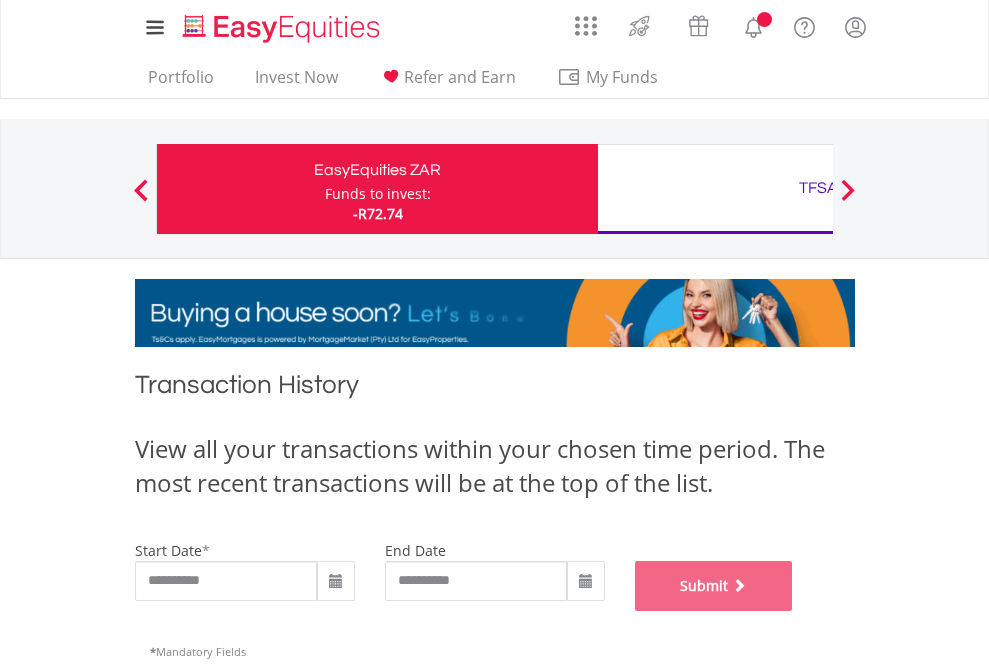 scroll, scrollTop: 811, scrollLeft: 0, axis: vertical 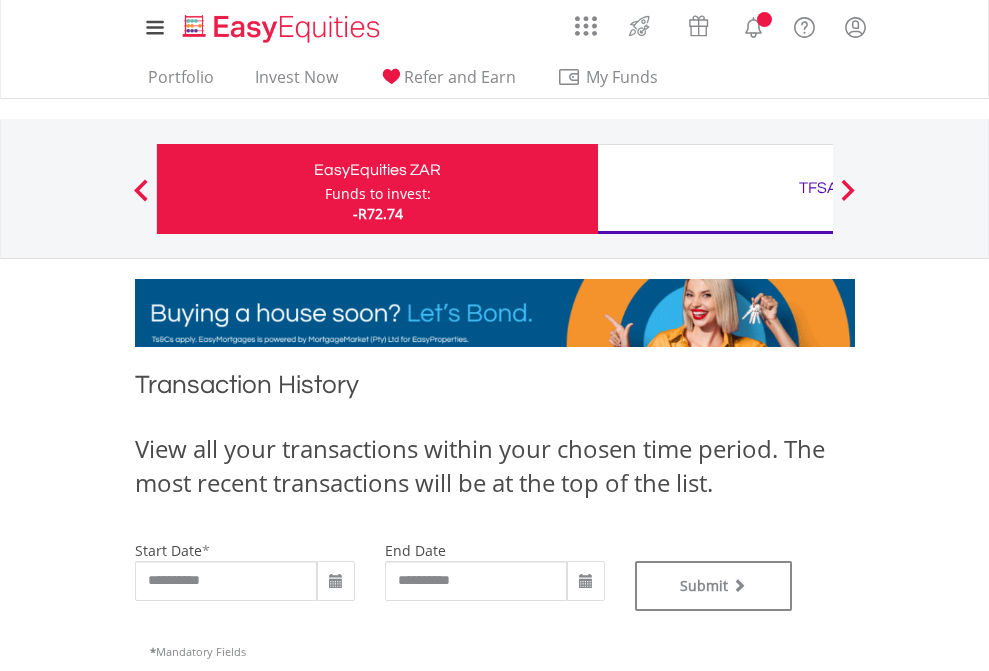 click on "TFSA" at bounding box center (818, 188) 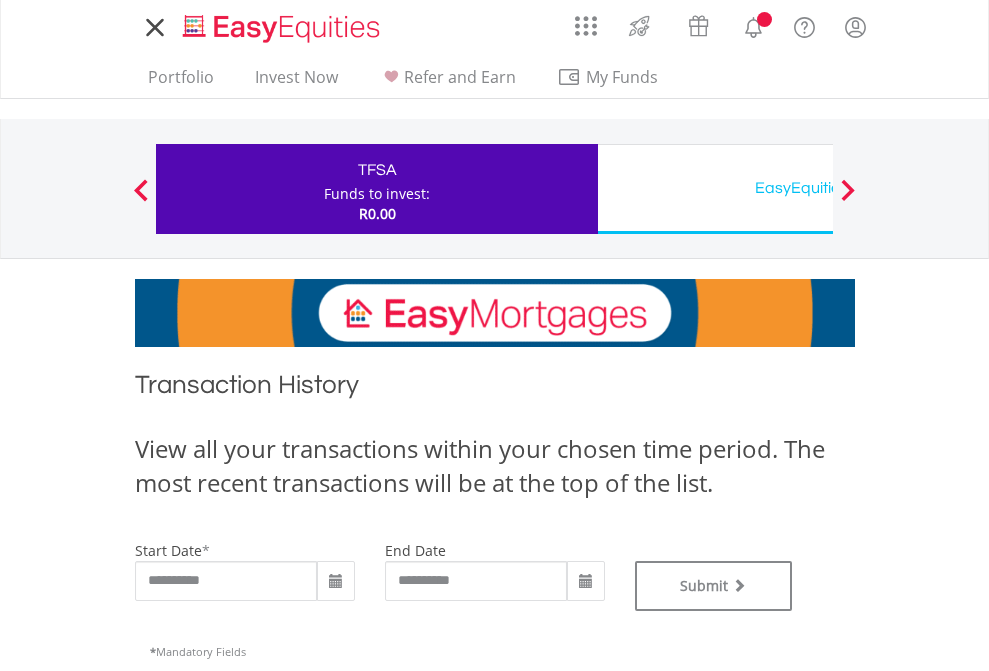 scroll, scrollTop: 0, scrollLeft: 0, axis: both 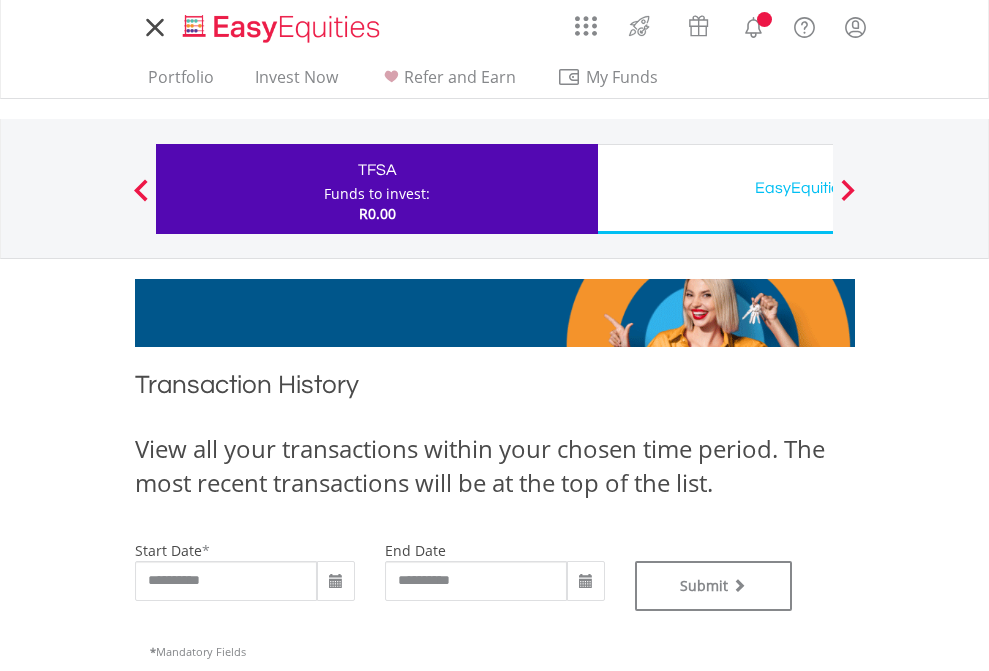 type on "**********" 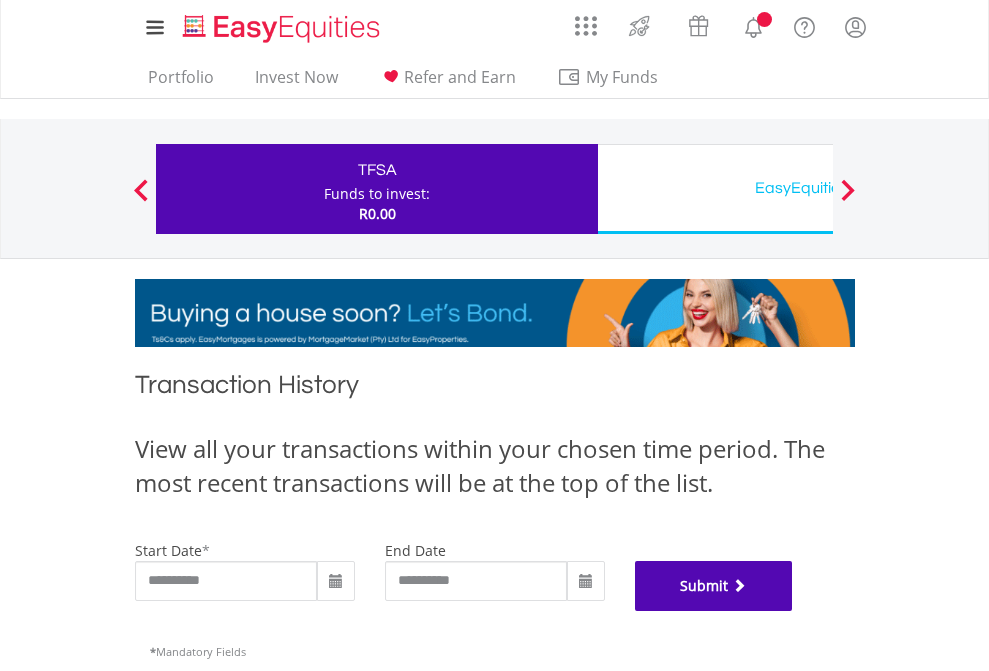 click on "Submit" at bounding box center (714, 586) 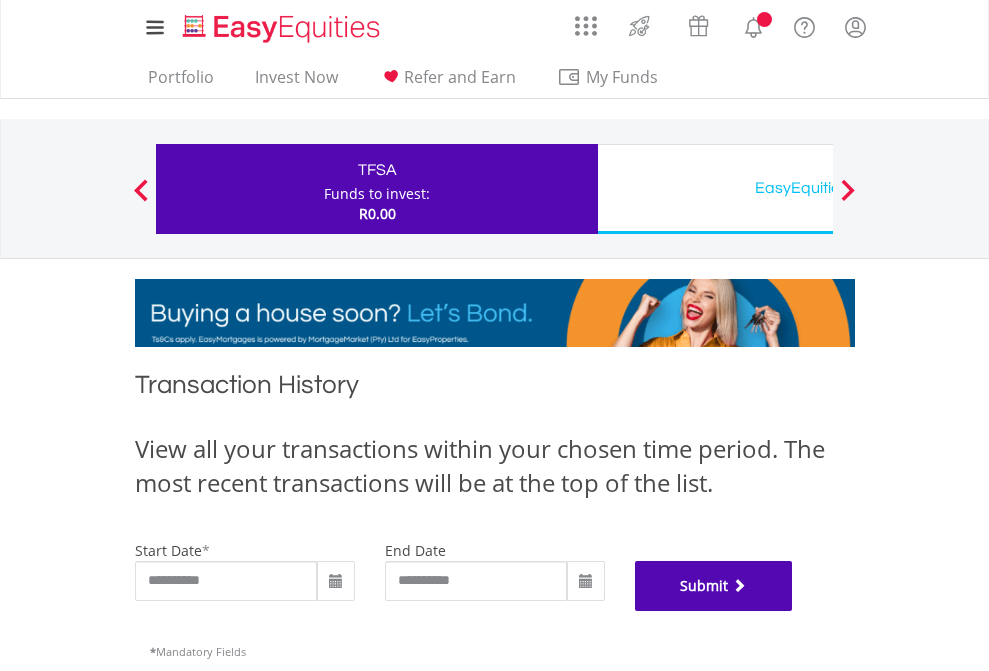 scroll, scrollTop: 811, scrollLeft: 0, axis: vertical 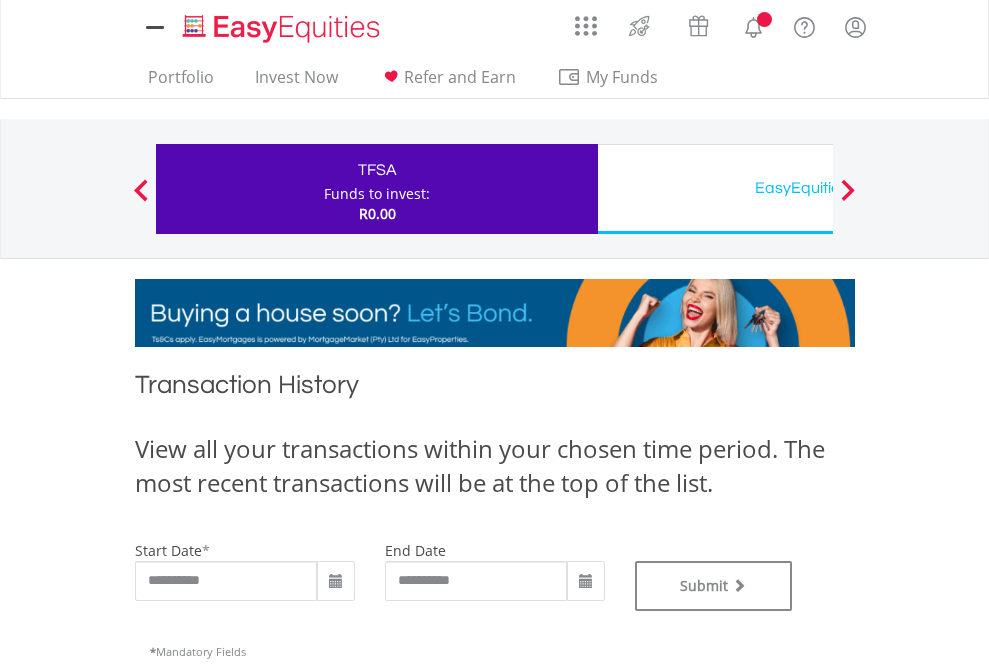 click on "EasyEquities USD" at bounding box center (818, 188) 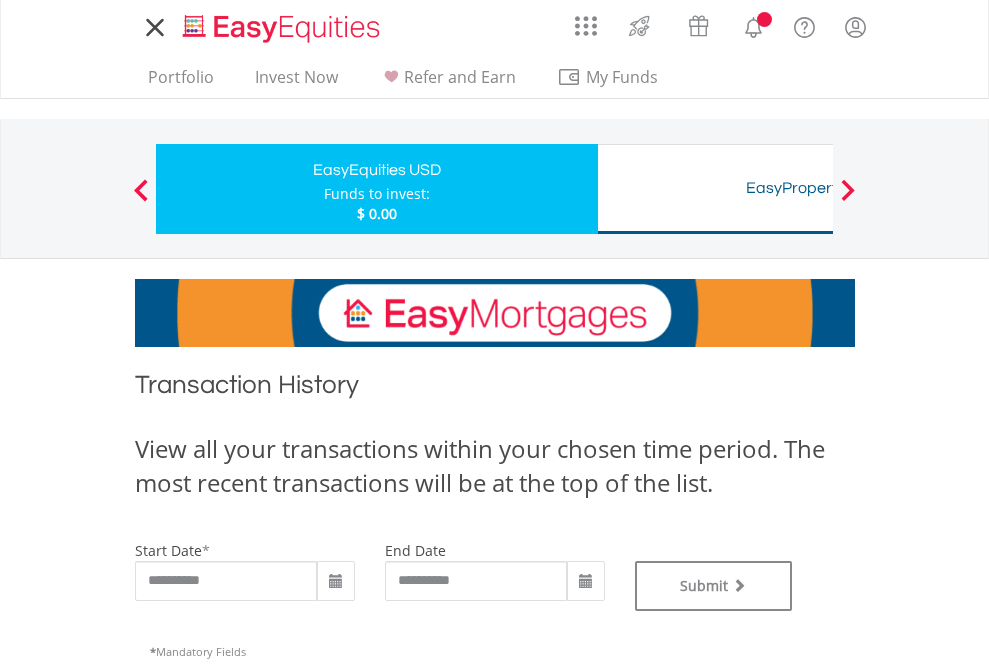 scroll, scrollTop: 0, scrollLeft: 0, axis: both 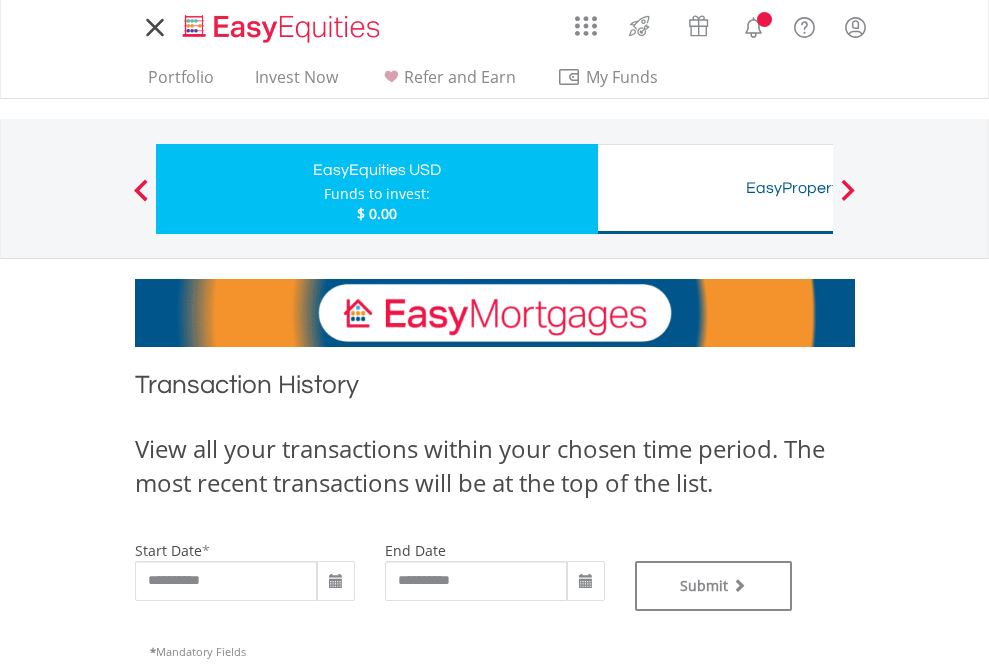 type on "**********" 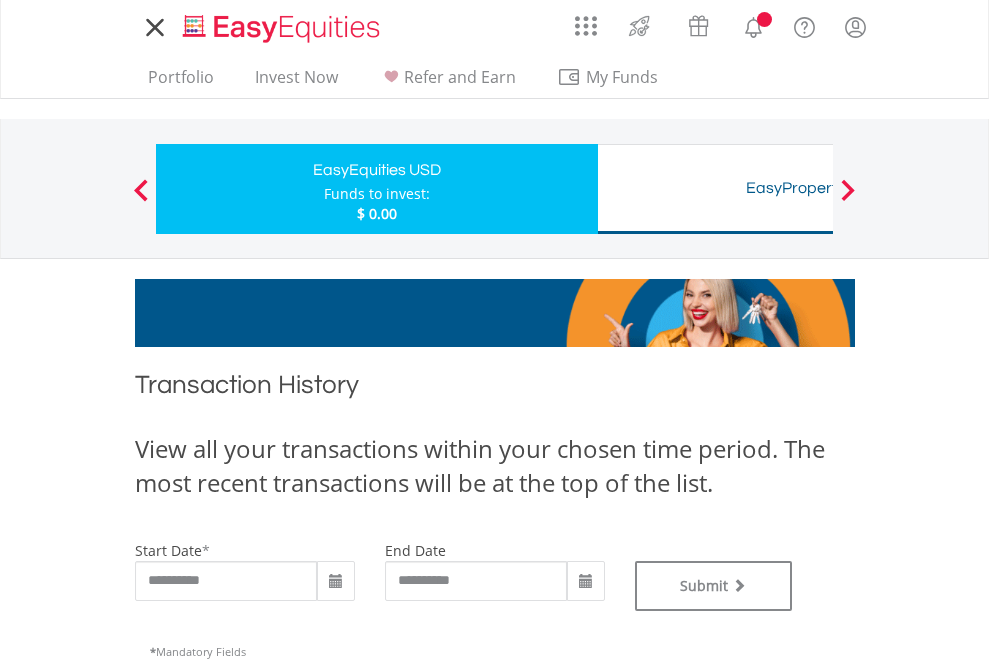 type on "**********" 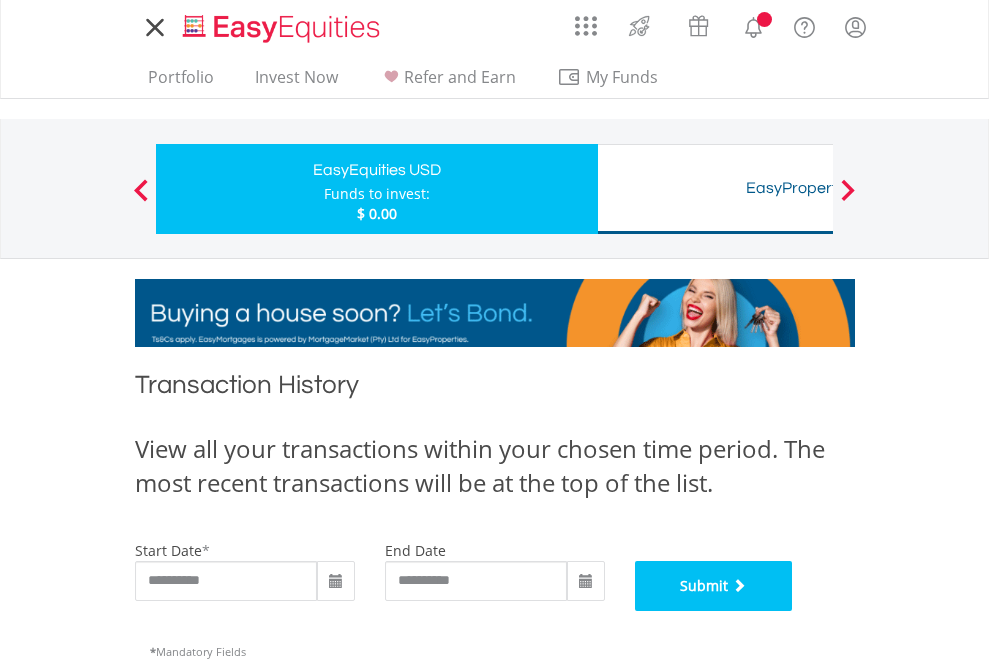 click on "Submit" at bounding box center [714, 586] 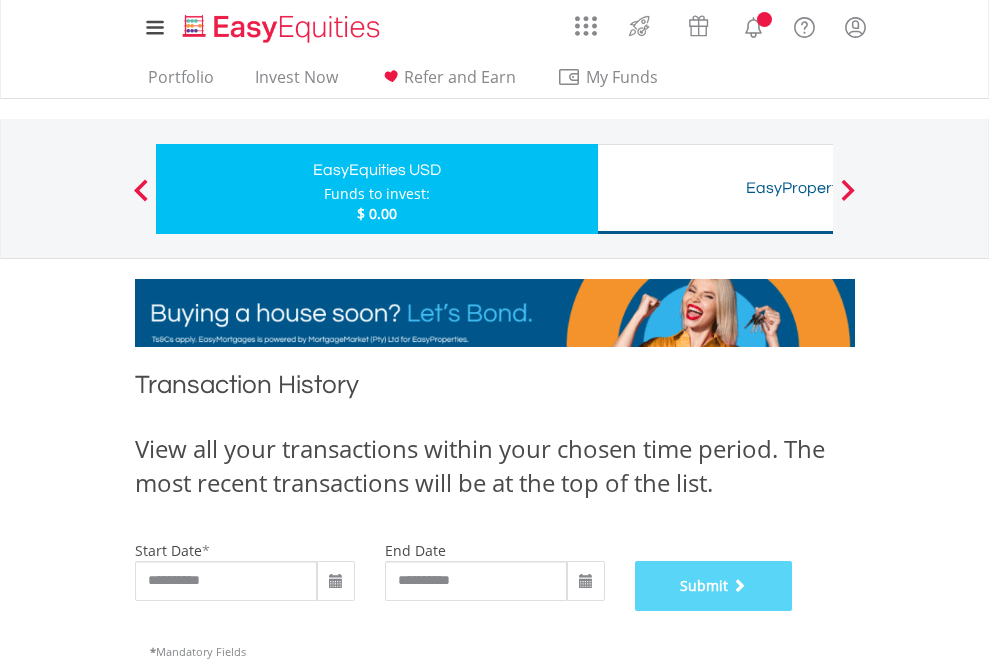 scroll, scrollTop: 811, scrollLeft: 0, axis: vertical 